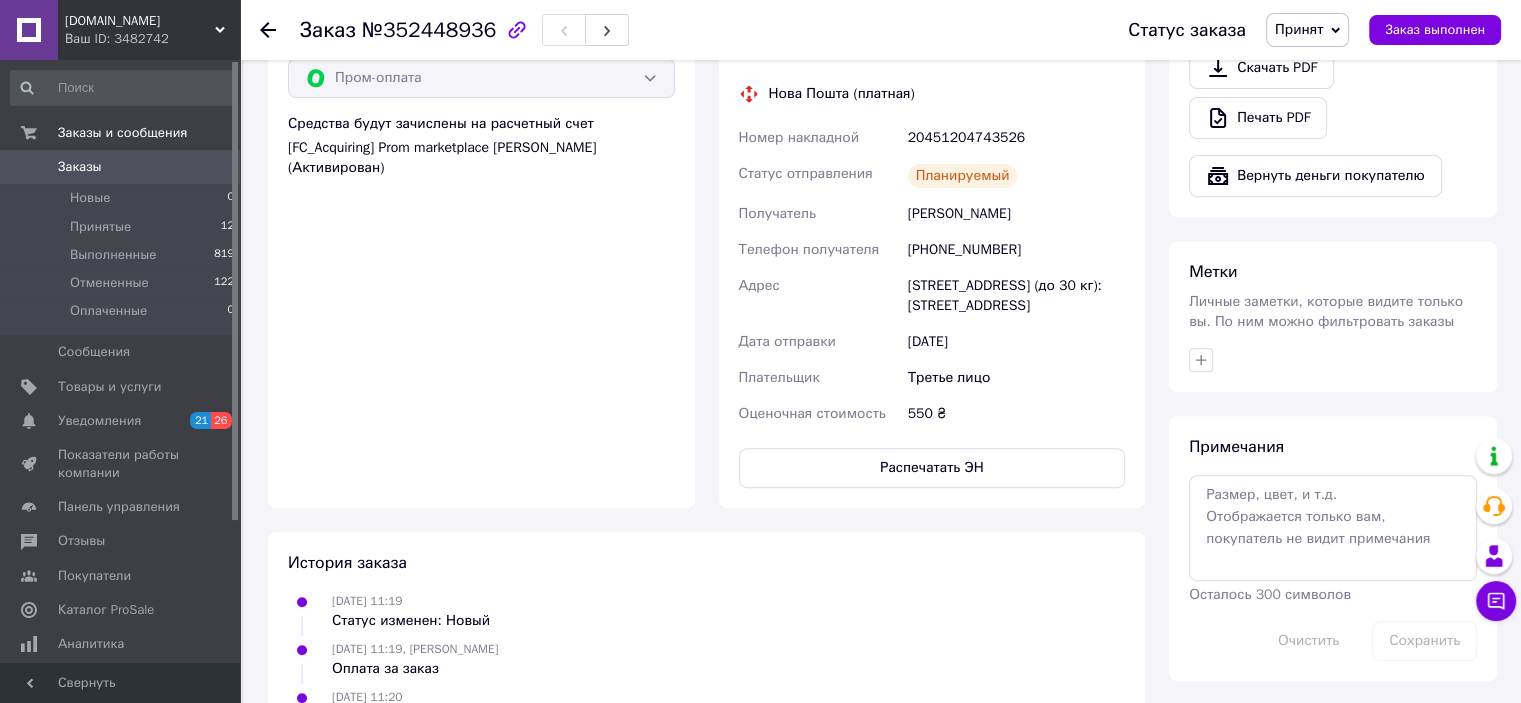 scroll, scrollTop: 400, scrollLeft: 0, axis: vertical 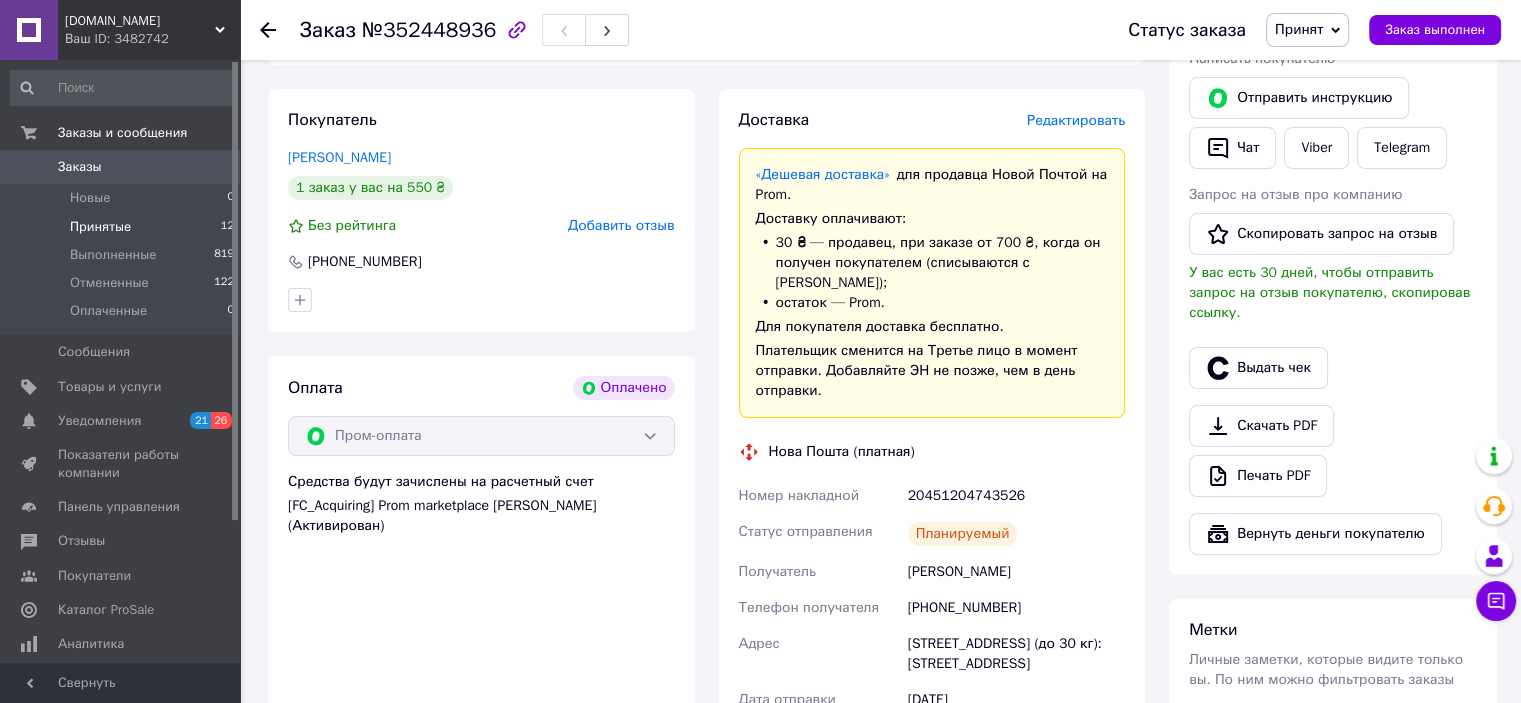 click on "Принятые" at bounding box center [100, 227] 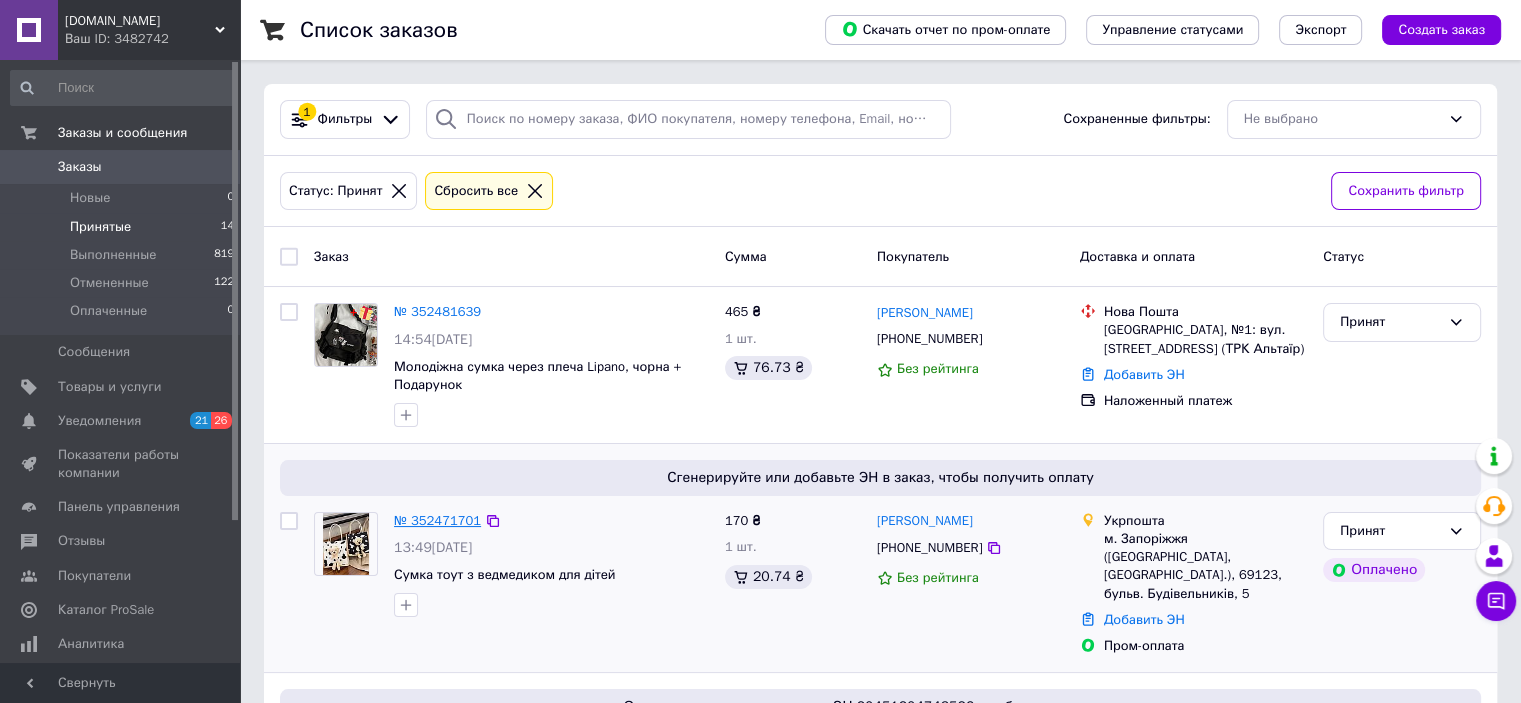 click on "№ 352471701" at bounding box center (437, 520) 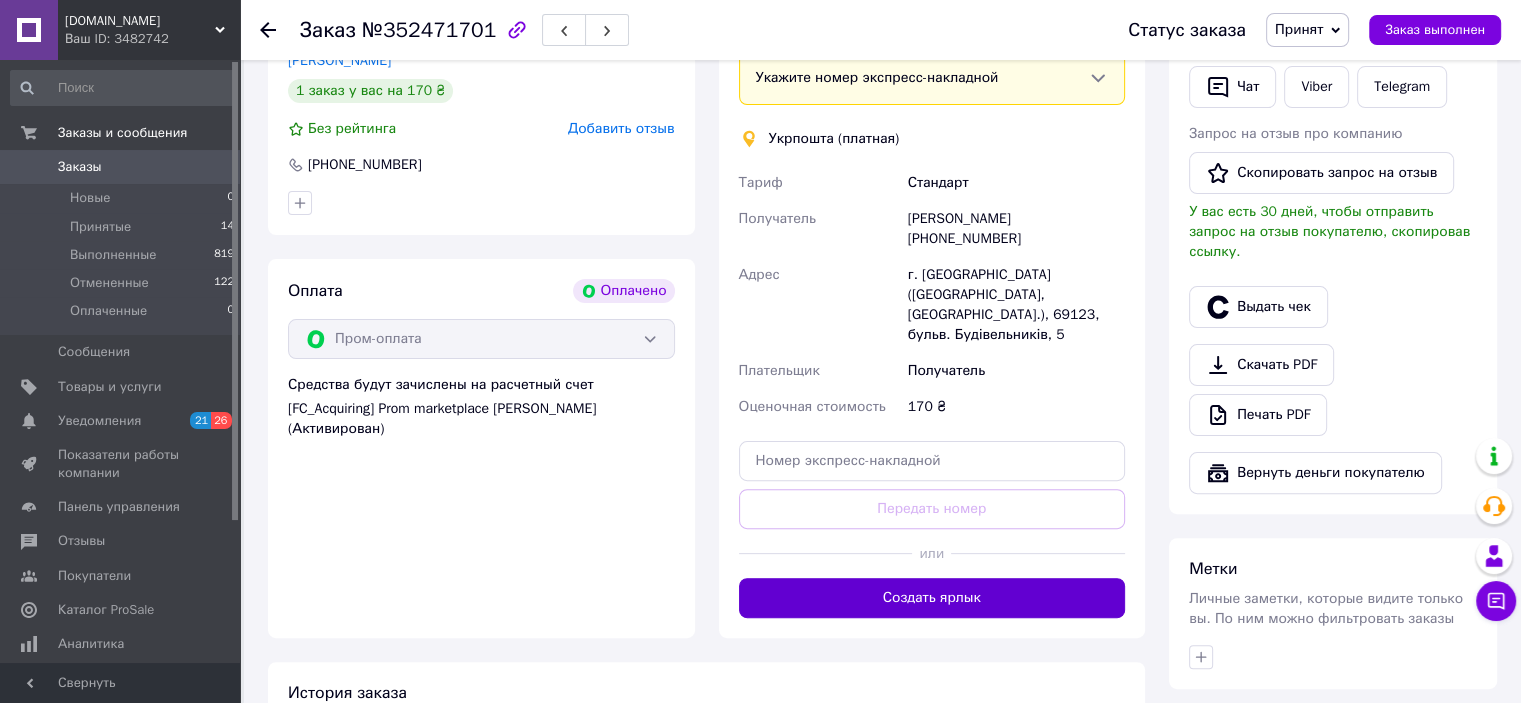 scroll, scrollTop: 500, scrollLeft: 0, axis: vertical 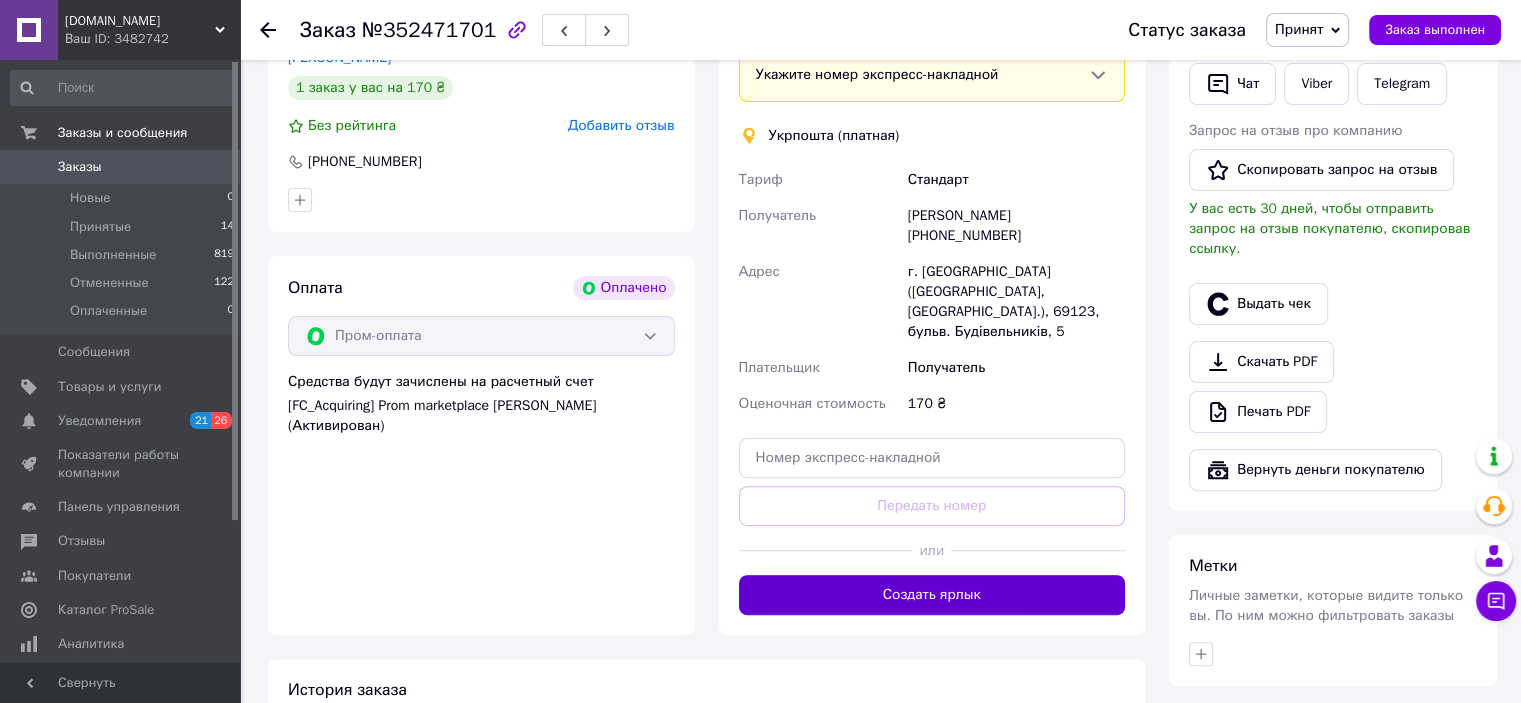 click on "Создать ярлык" at bounding box center (932, 595) 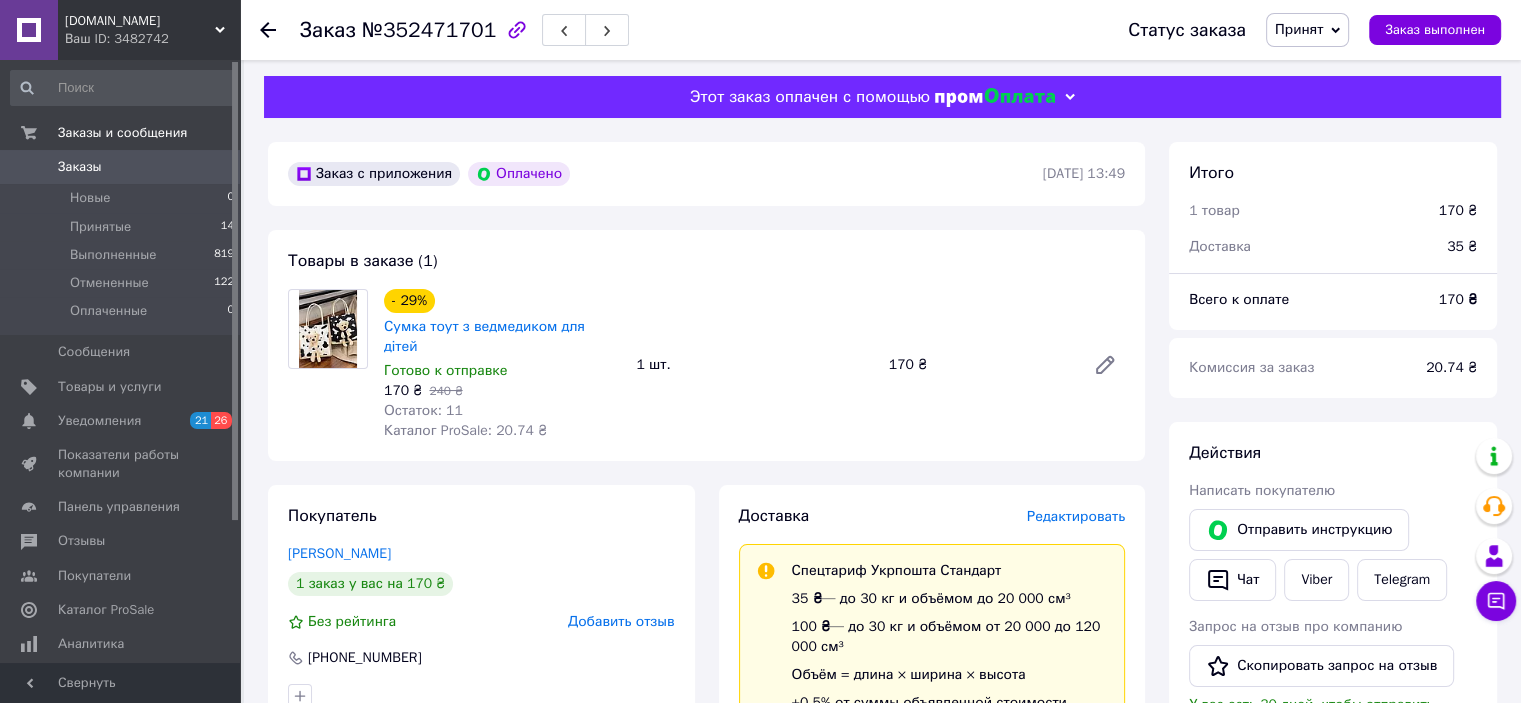 scroll, scrollTop: 0, scrollLeft: 0, axis: both 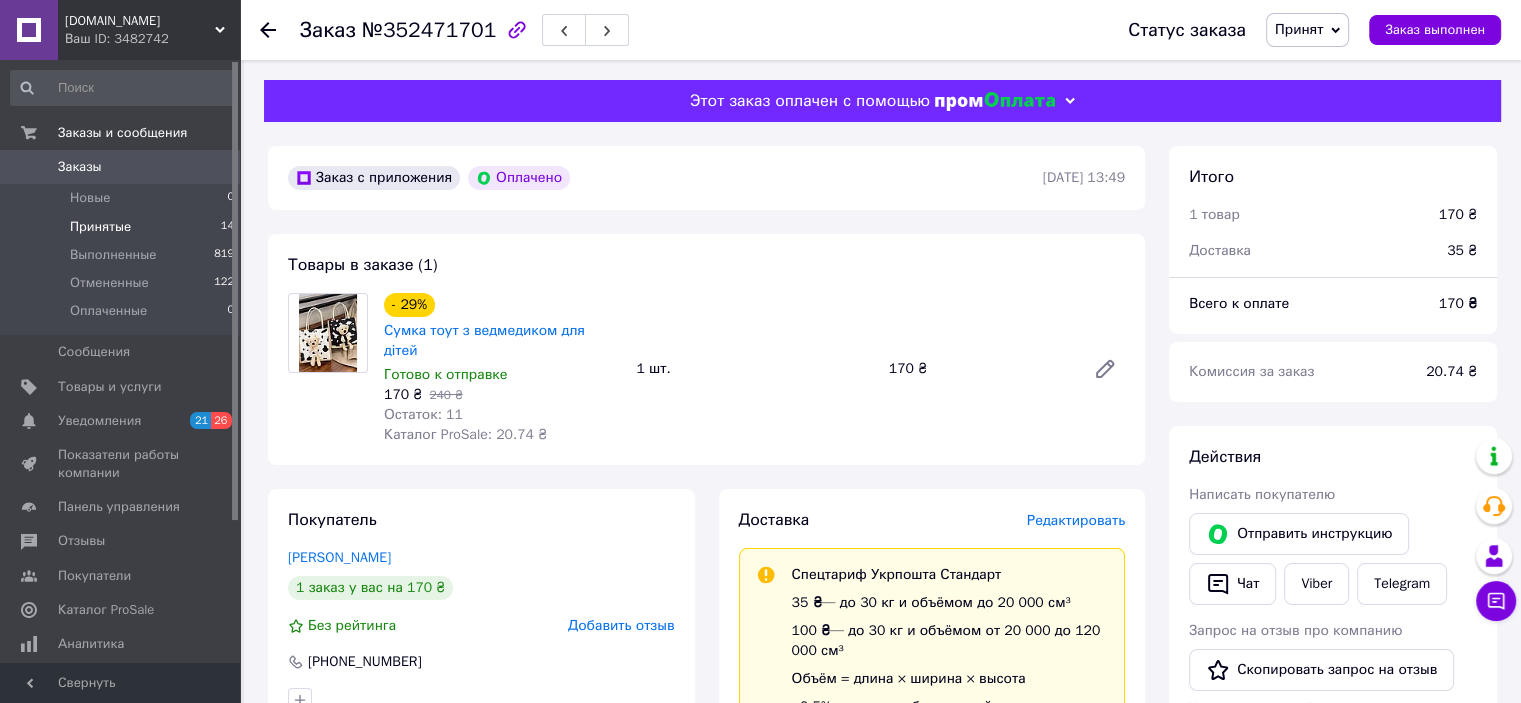 click on "Принятые 14" at bounding box center [123, 227] 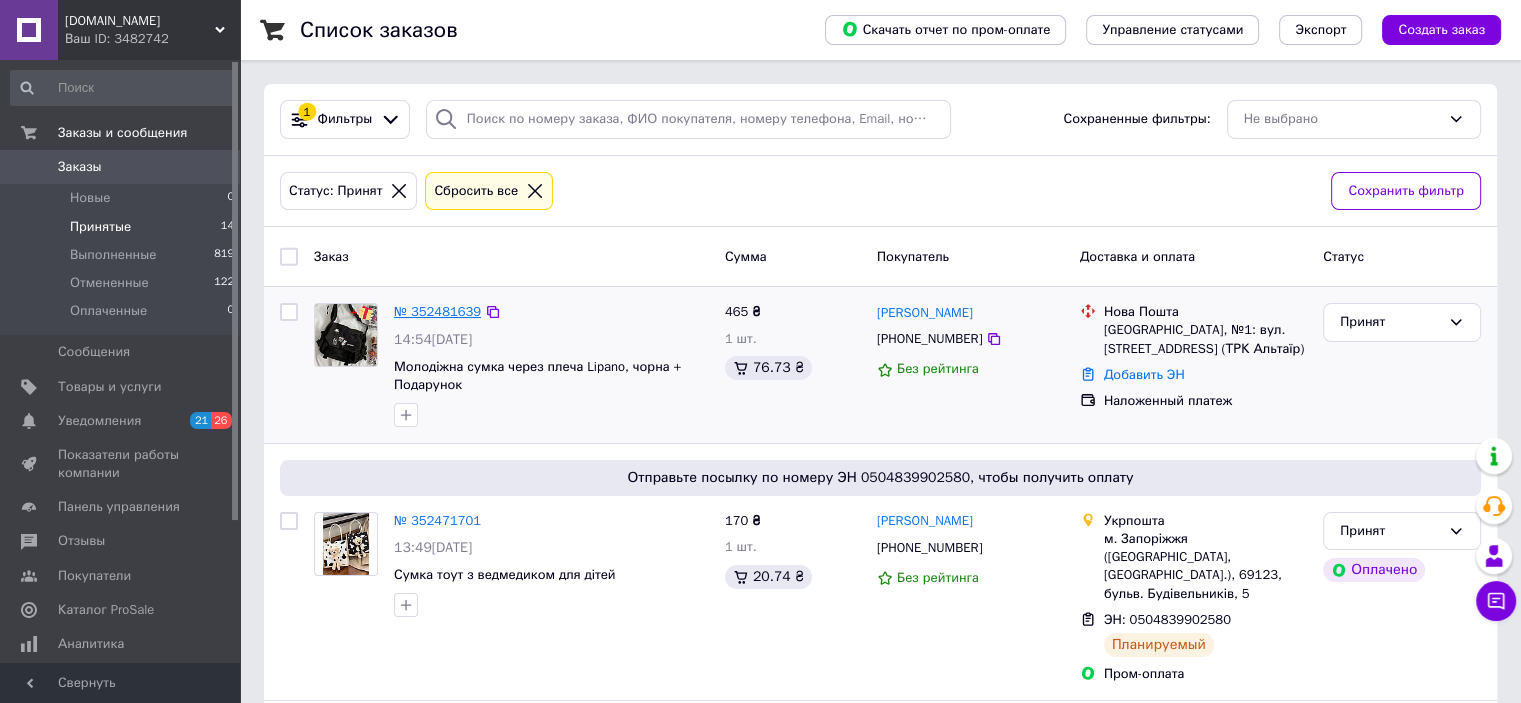 click on "№ 352481639" at bounding box center [437, 311] 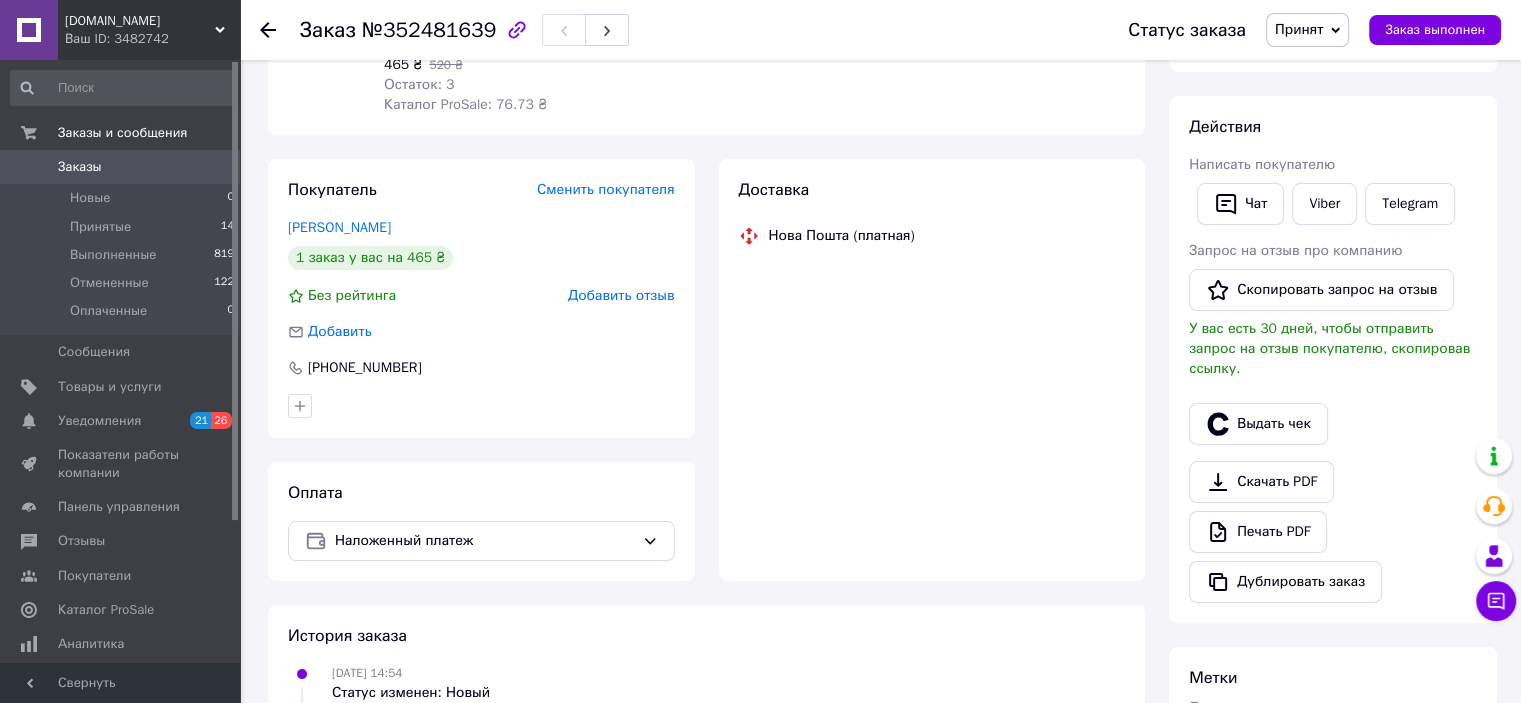 scroll, scrollTop: 500, scrollLeft: 0, axis: vertical 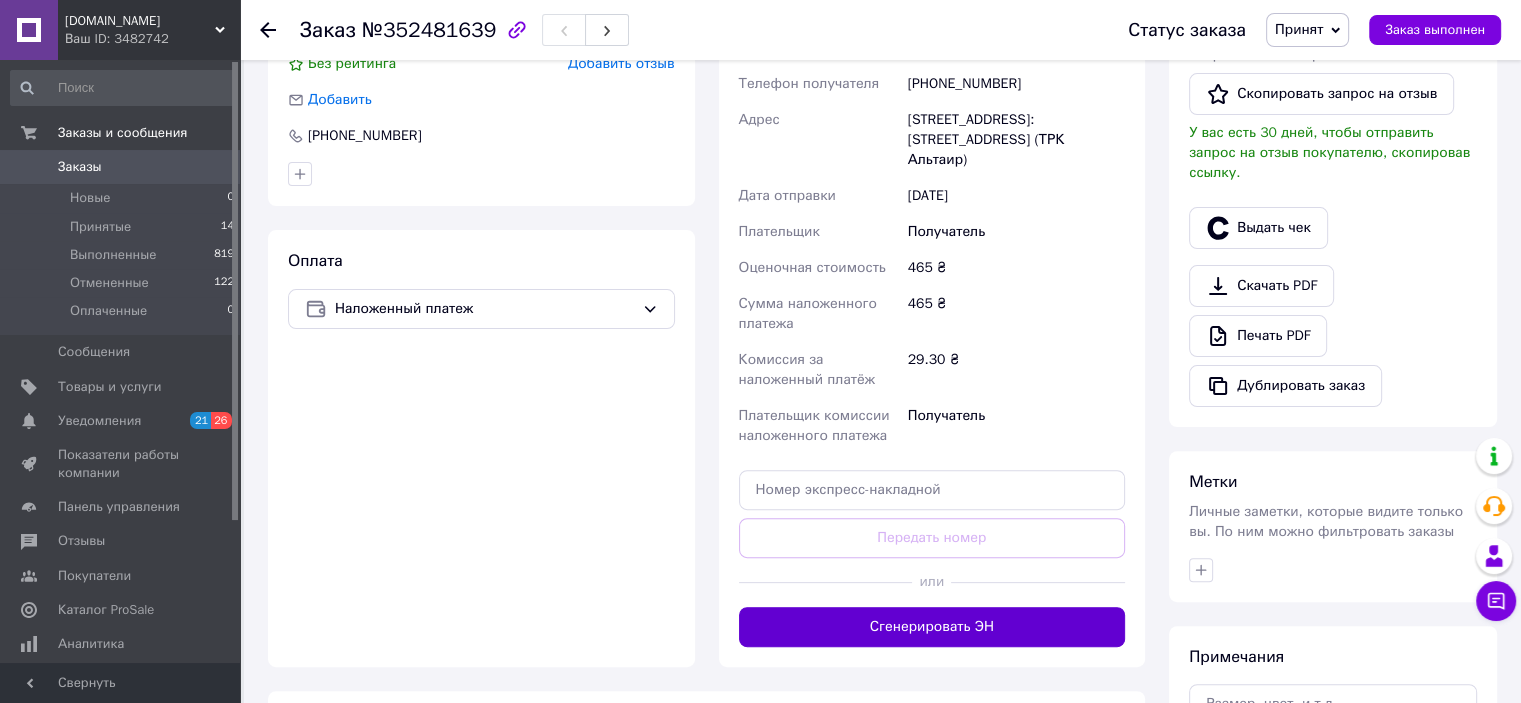 click on "Сгенерировать ЭН" at bounding box center [932, 627] 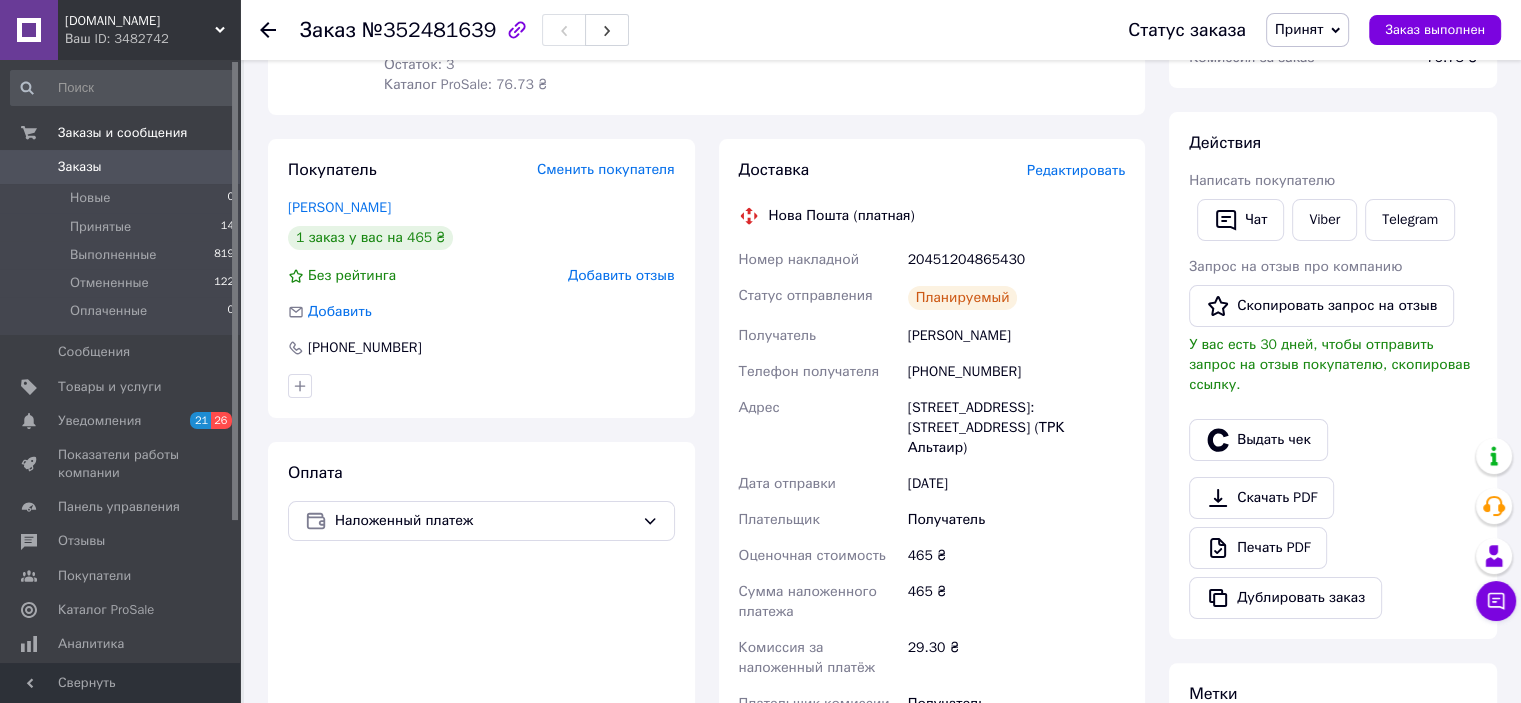 scroll, scrollTop: 100, scrollLeft: 0, axis: vertical 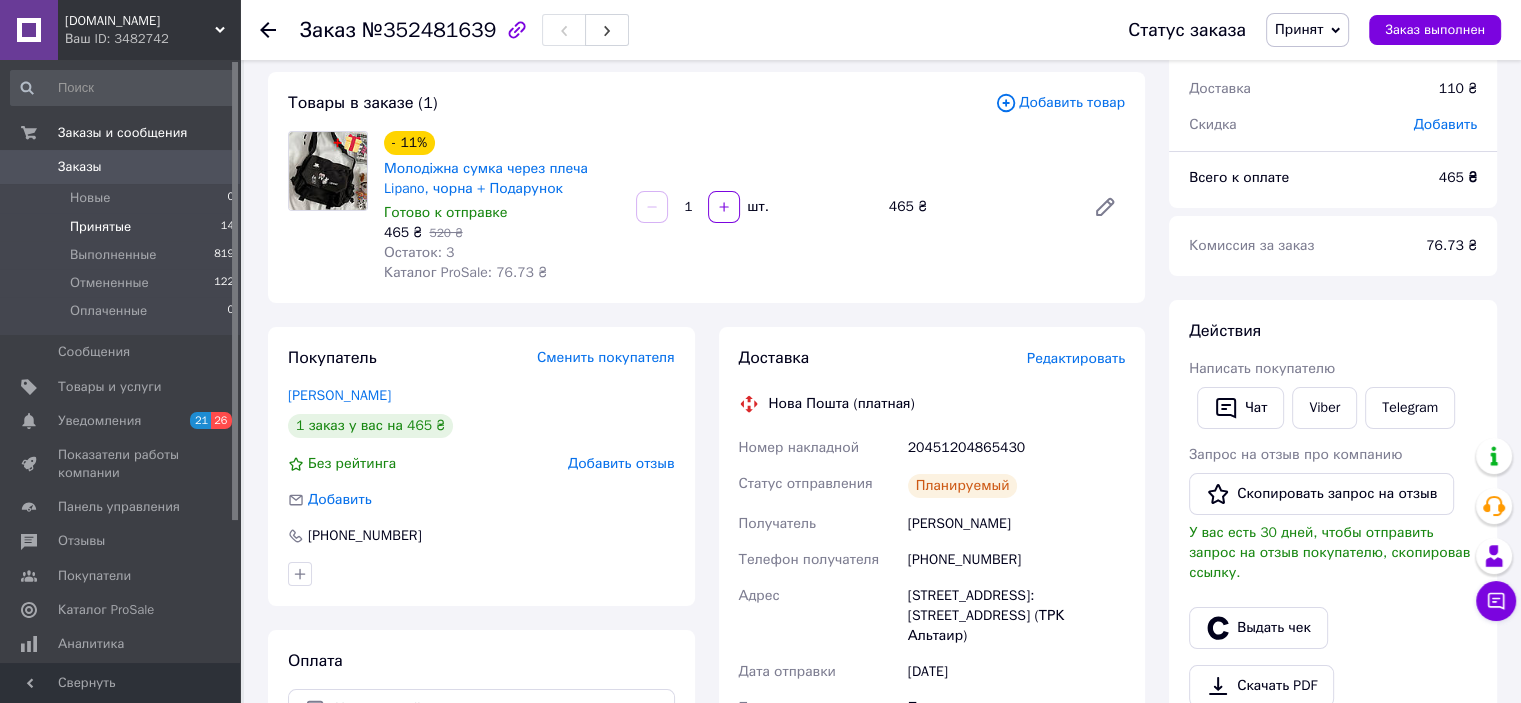click on "Принятые" at bounding box center [100, 227] 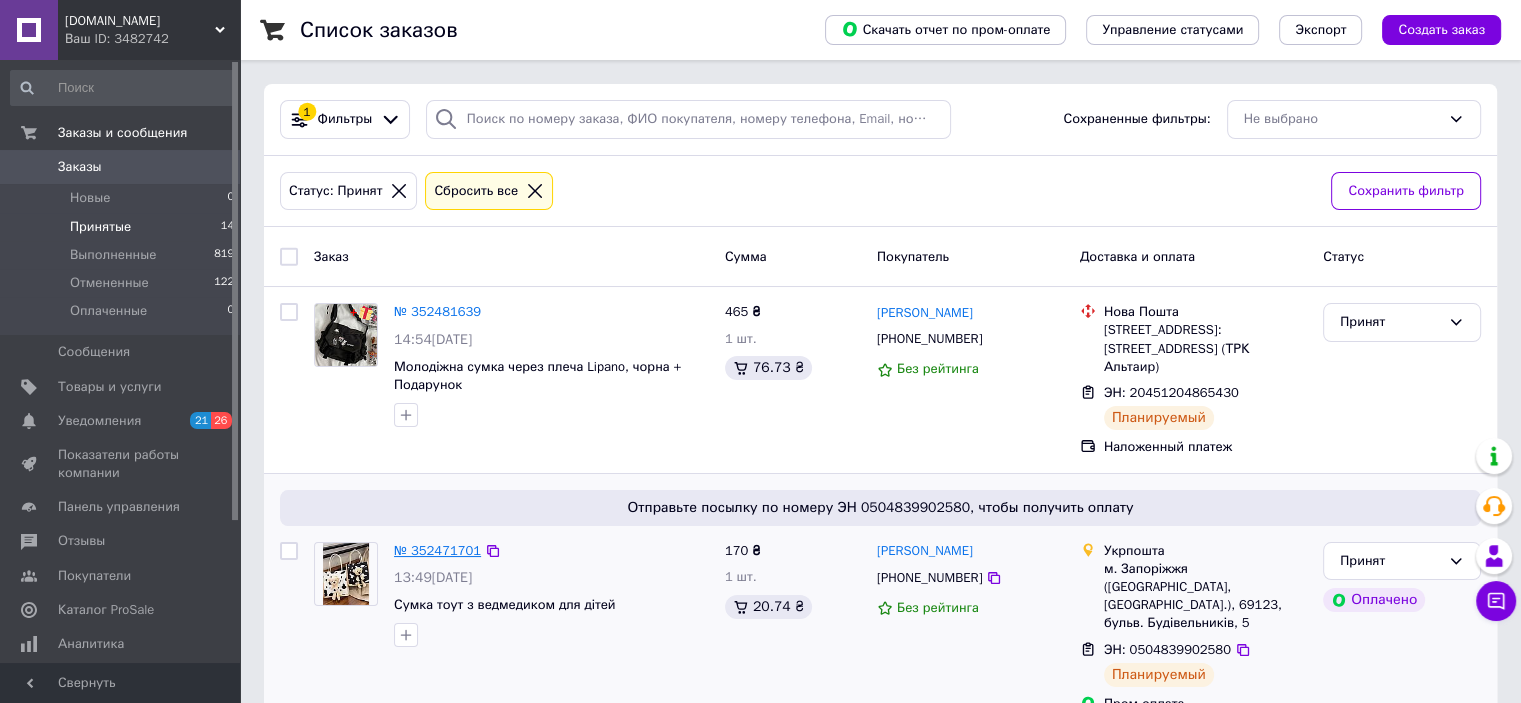 click on "№ 352471701" at bounding box center (437, 550) 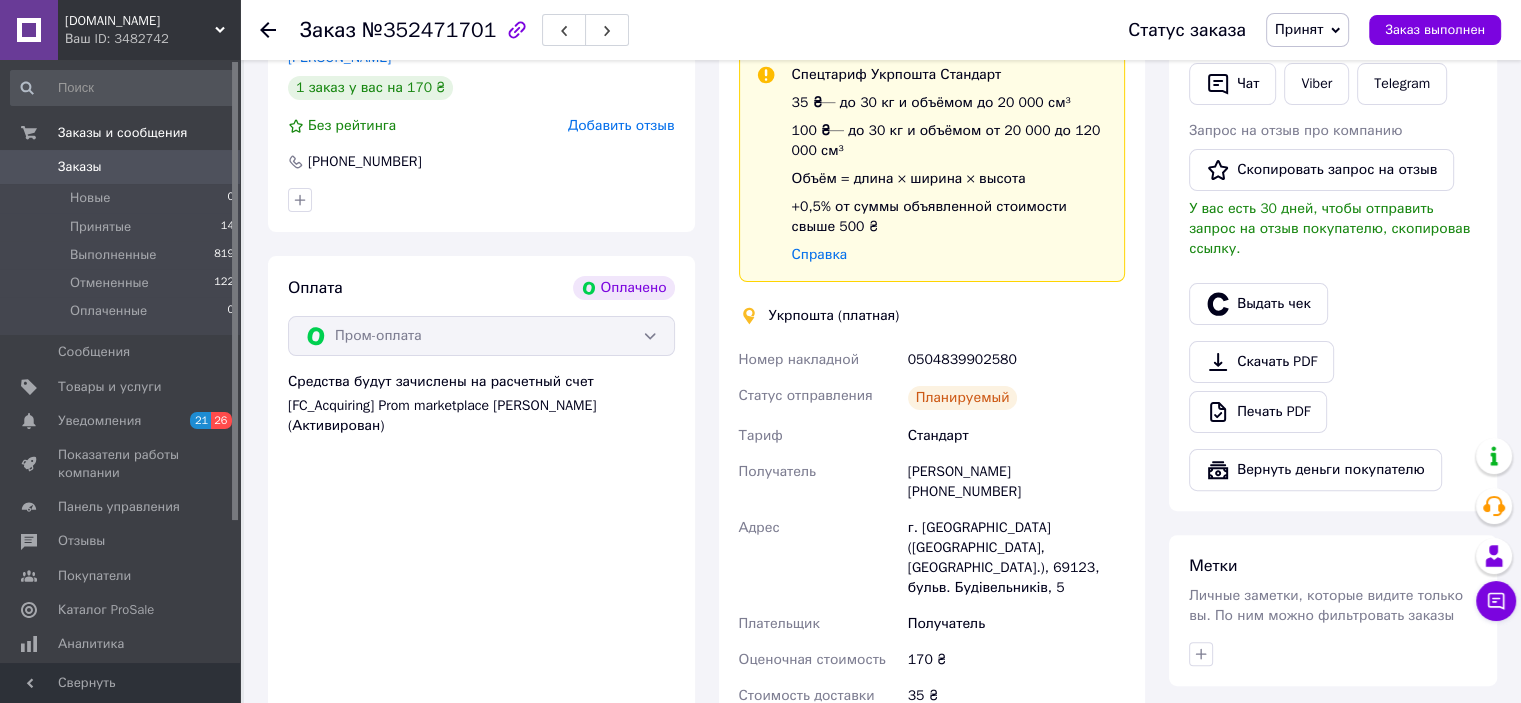 scroll, scrollTop: 600, scrollLeft: 0, axis: vertical 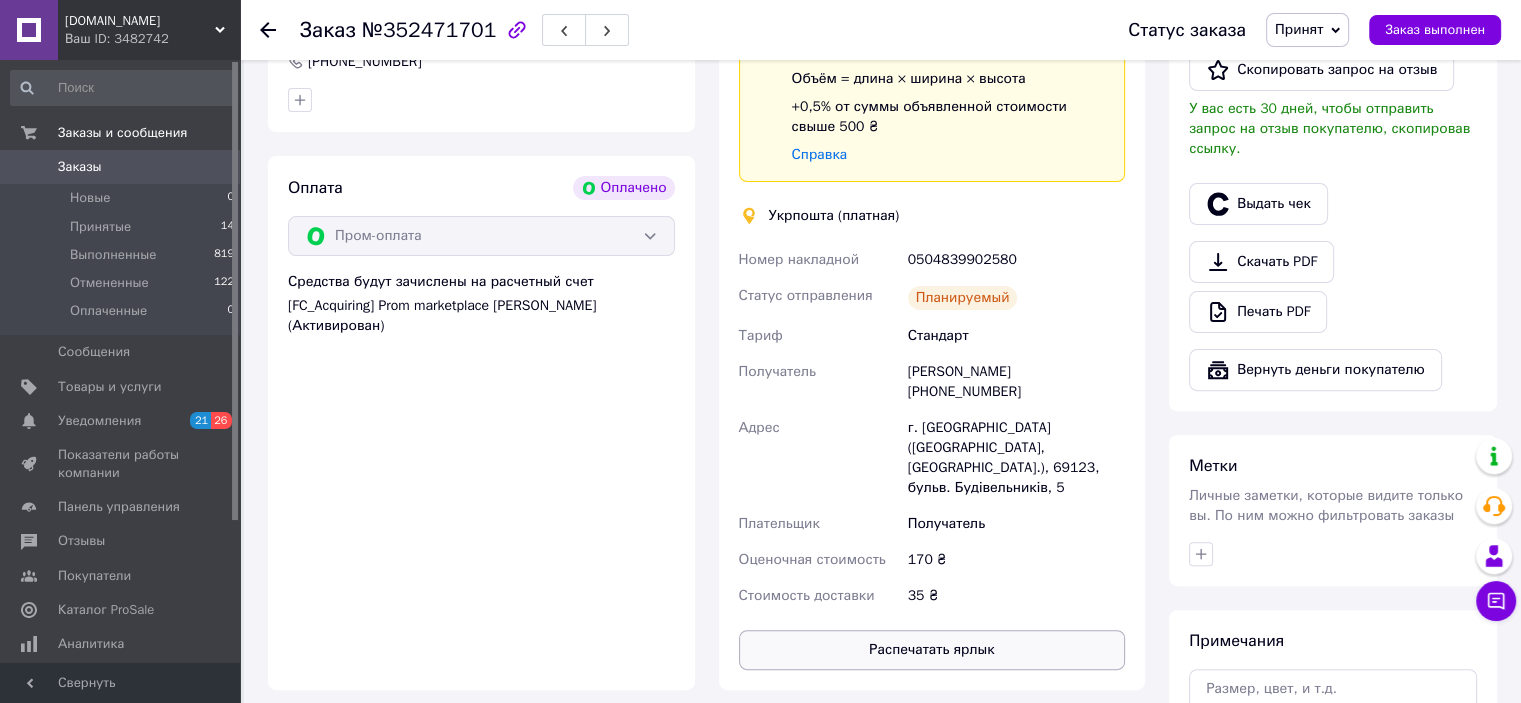 click on "Распечатать ярлык" at bounding box center (932, 650) 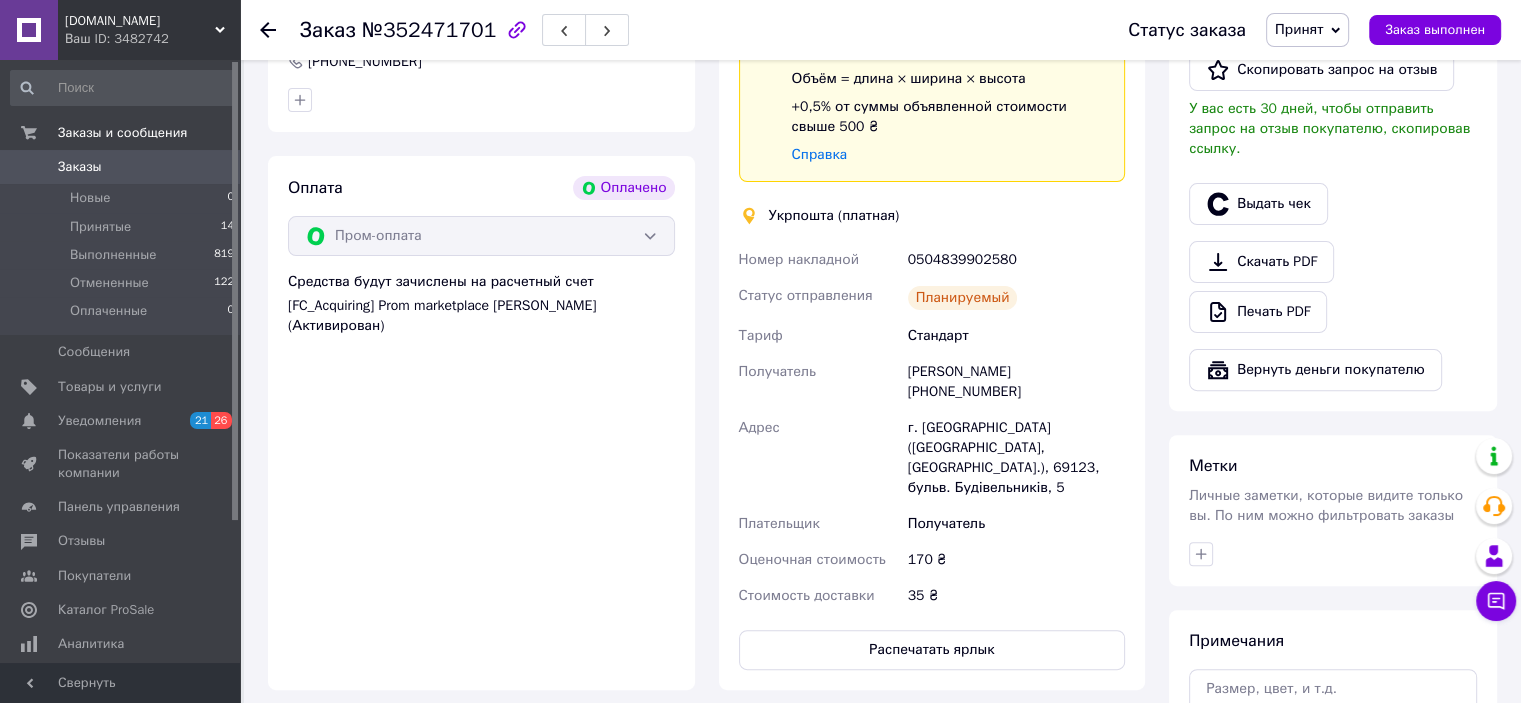 scroll, scrollTop: 200, scrollLeft: 0, axis: vertical 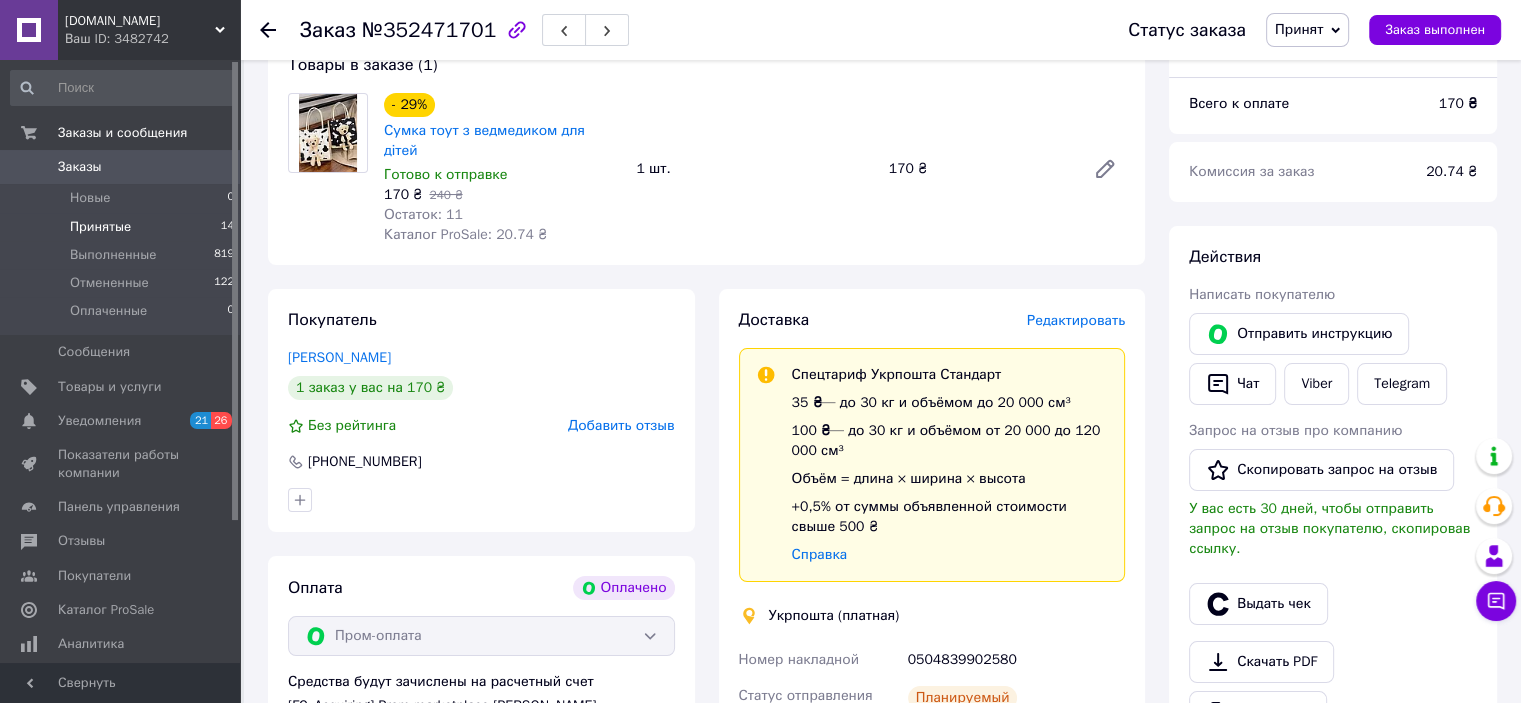 click on "Принятые" at bounding box center [100, 227] 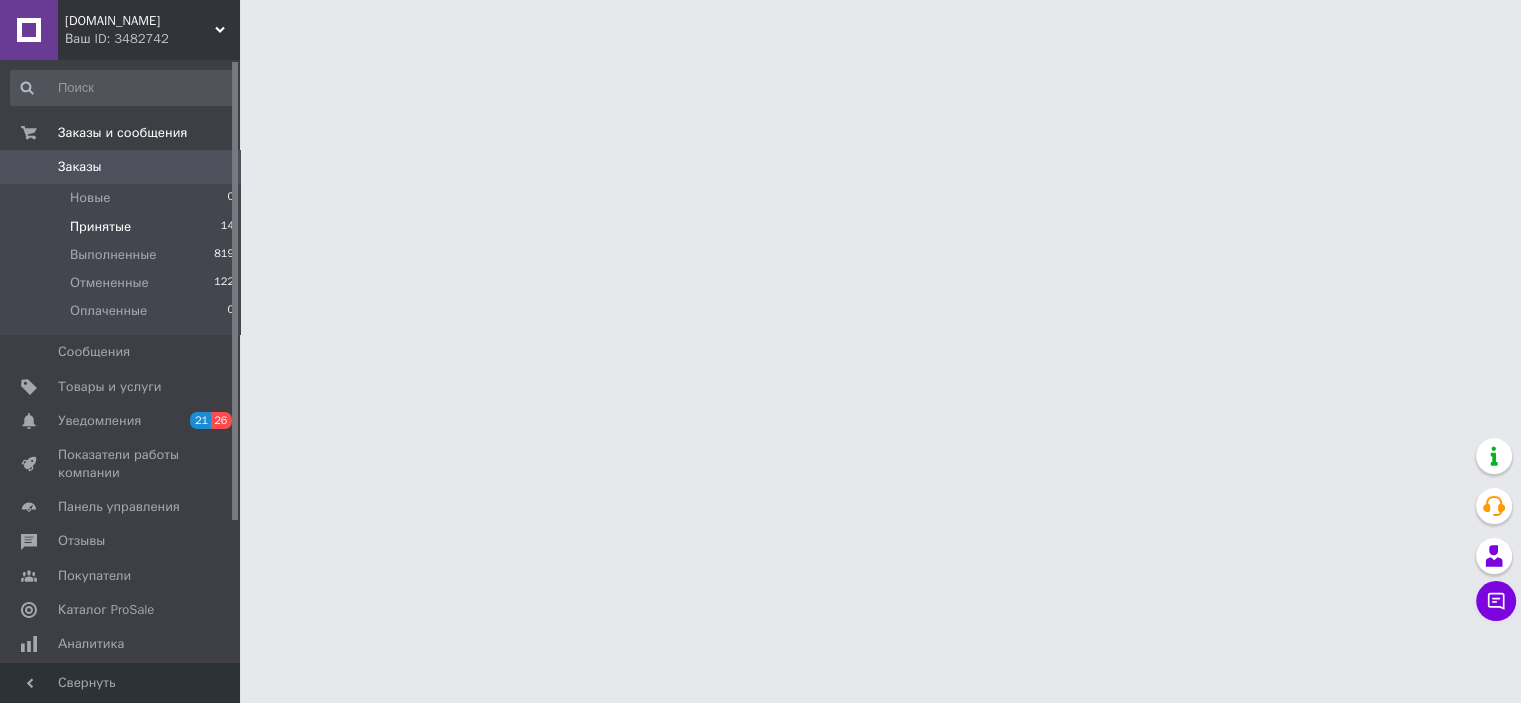 scroll, scrollTop: 0, scrollLeft: 0, axis: both 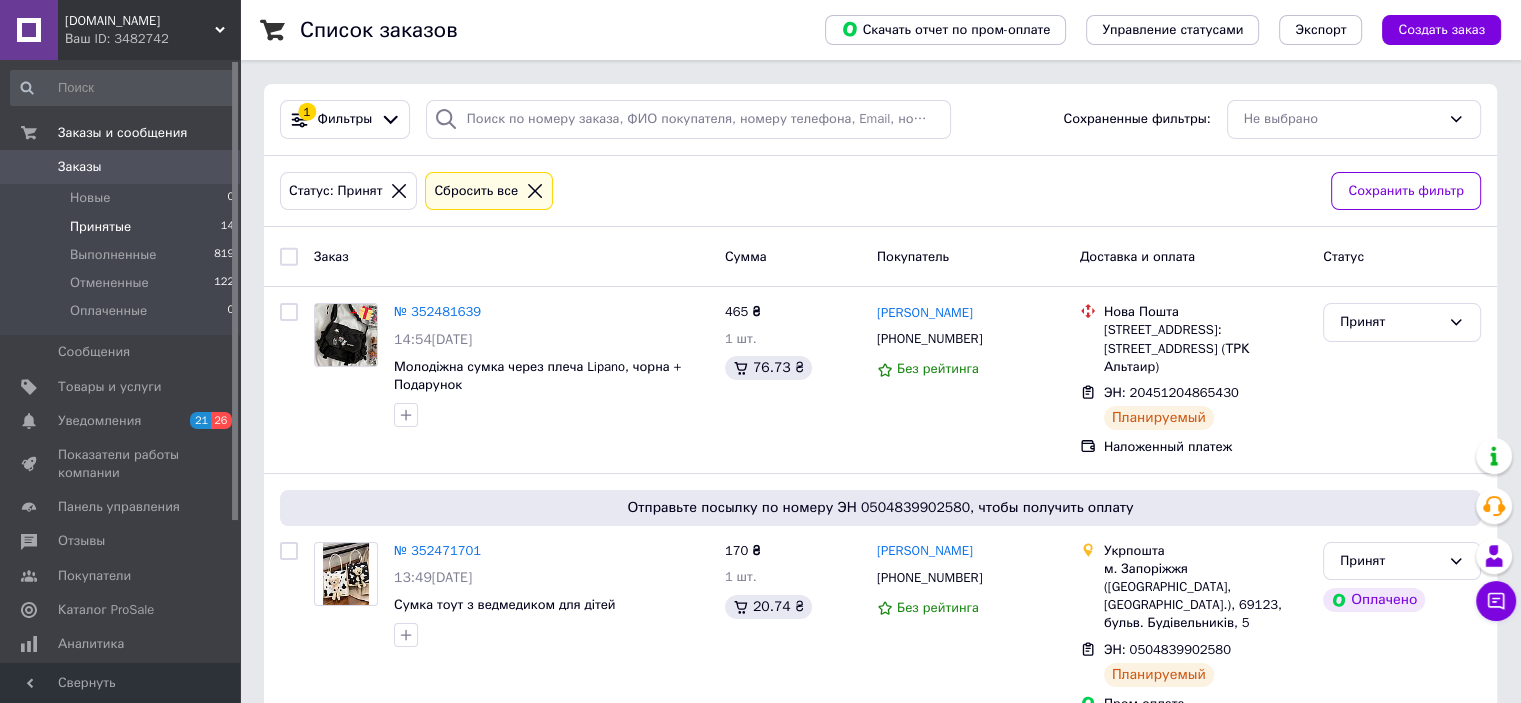 click on "Принятые 14" at bounding box center (123, 227) 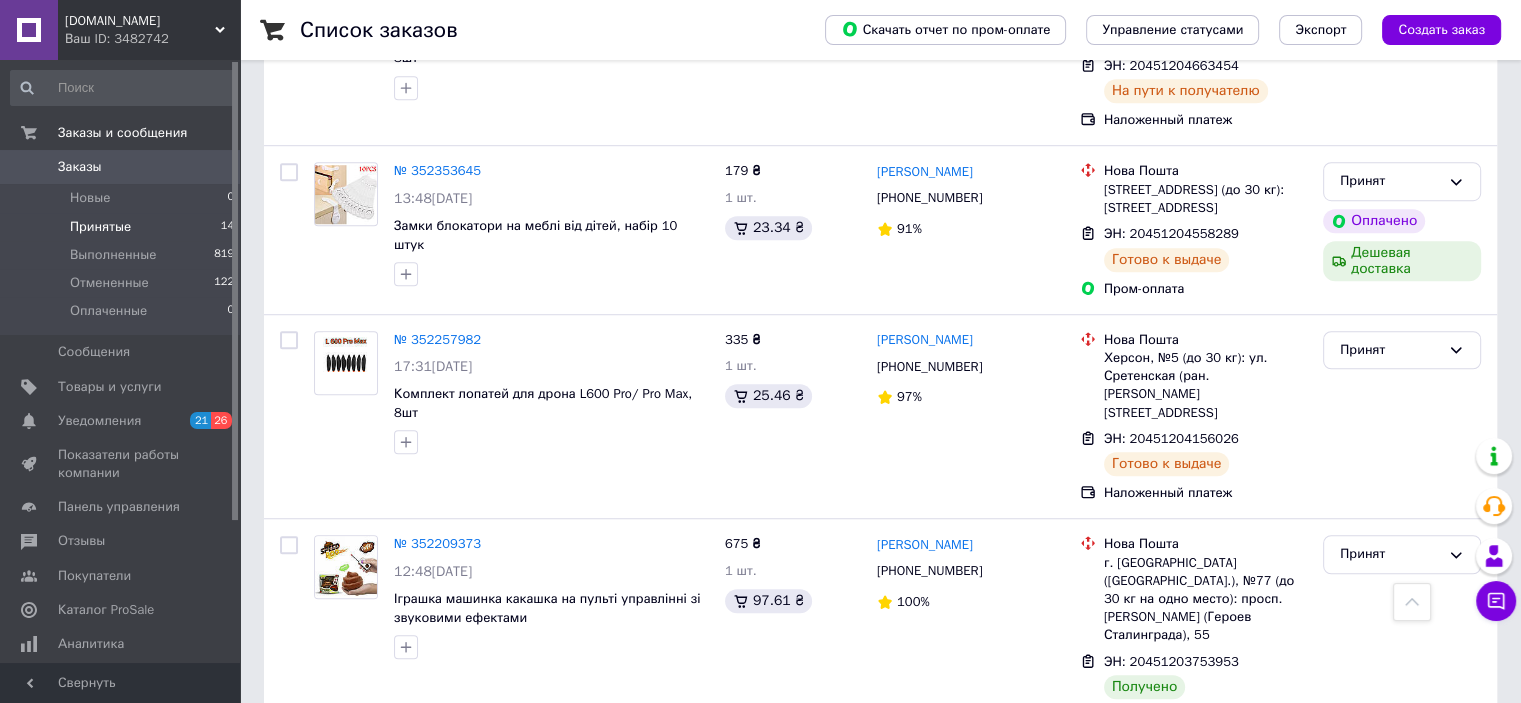 scroll, scrollTop: 1500, scrollLeft: 0, axis: vertical 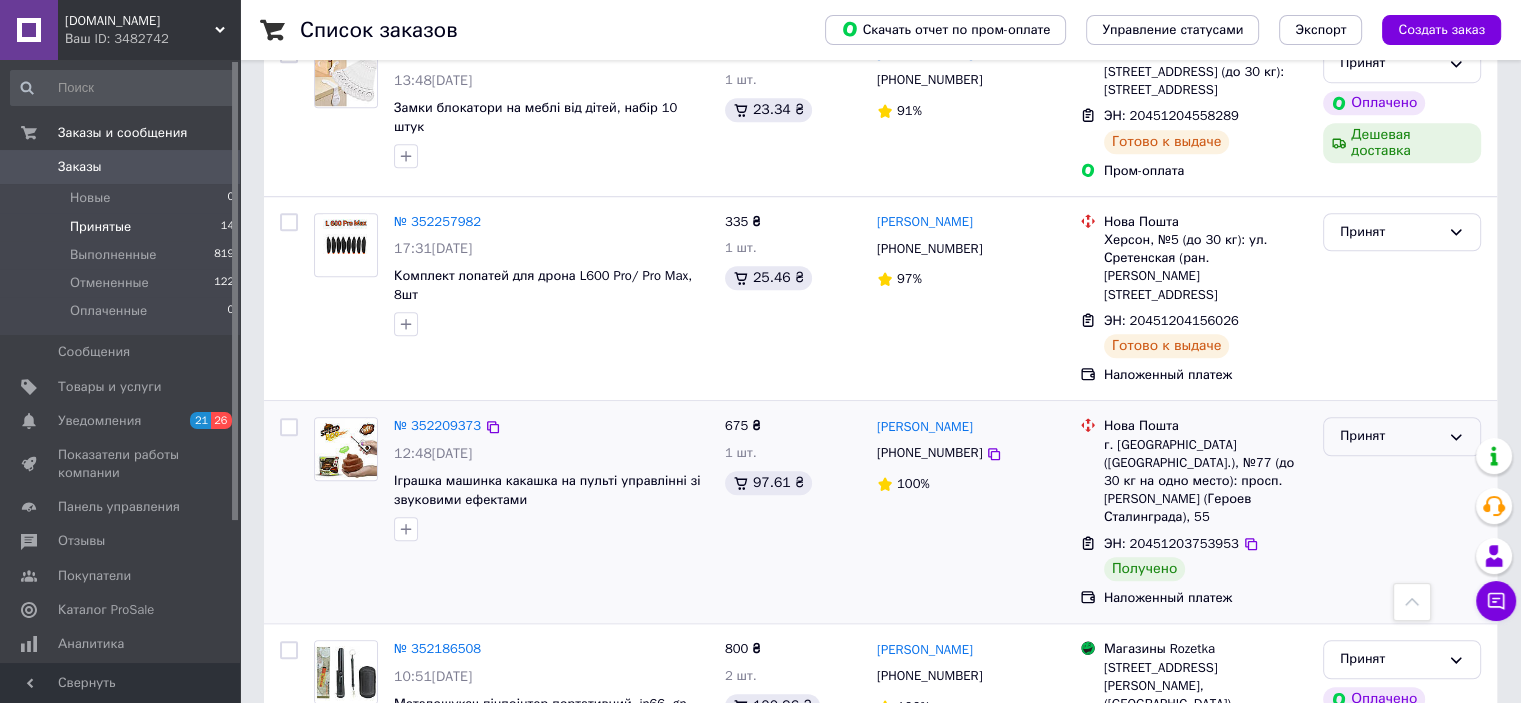 click on "Принят" at bounding box center (1390, 436) 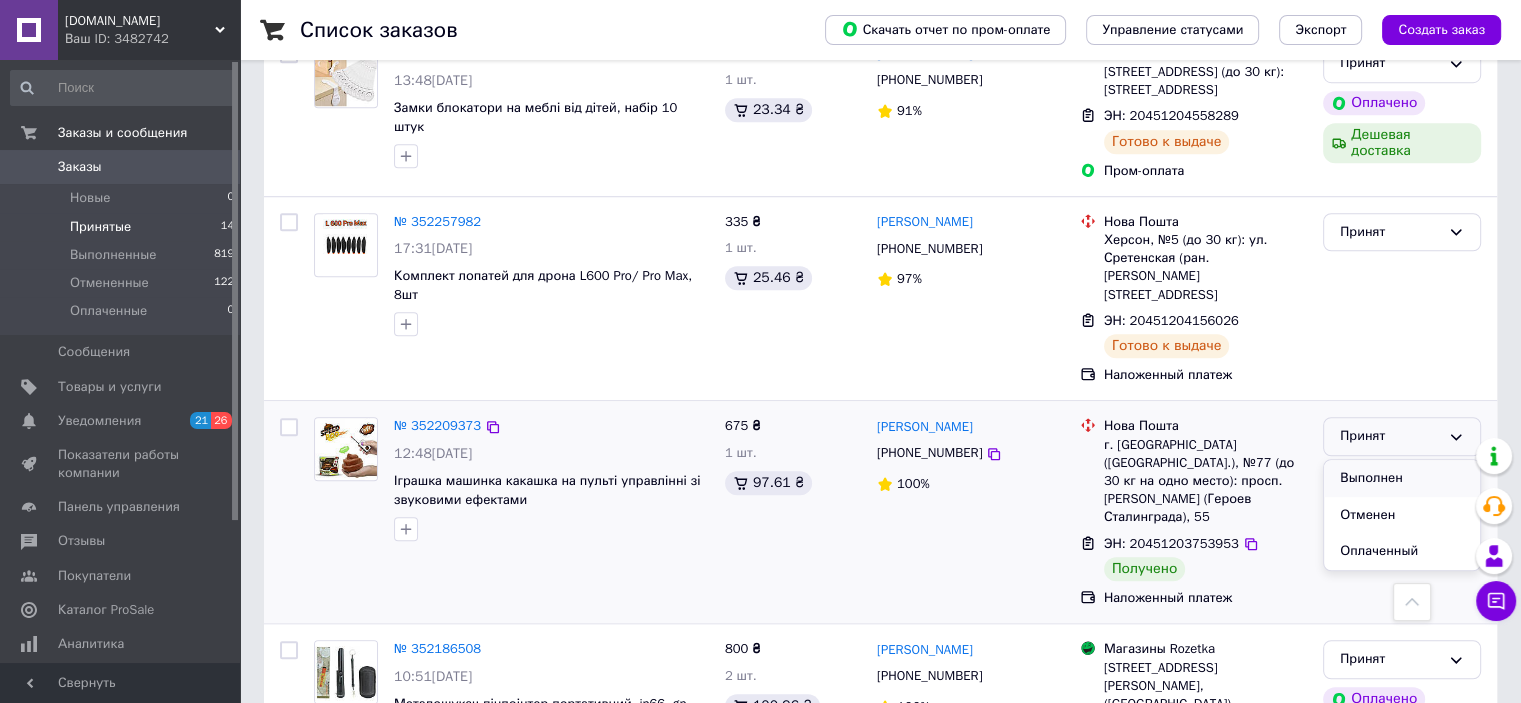 click on "Выполнен" at bounding box center [1402, 478] 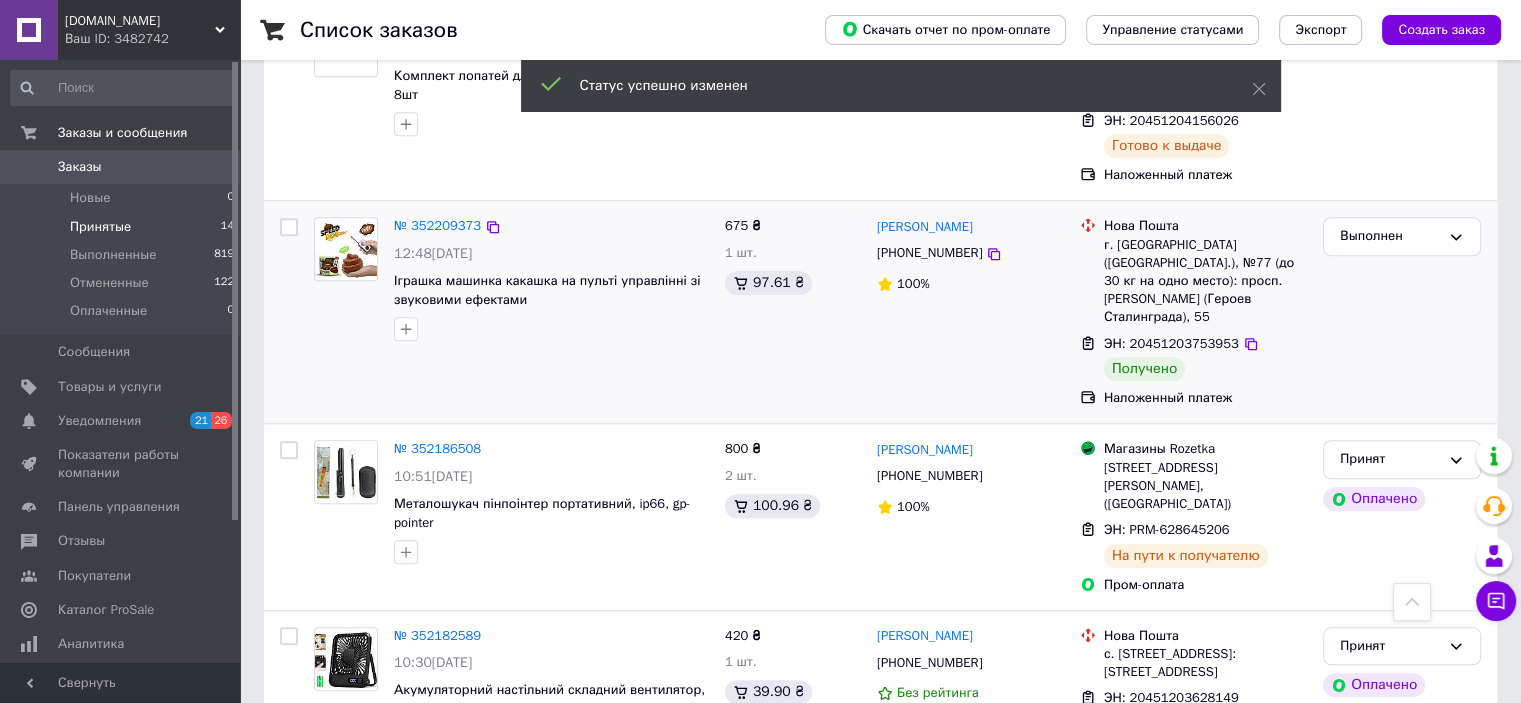 scroll, scrollTop: 2000, scrollLeft: 0, axis: vertical 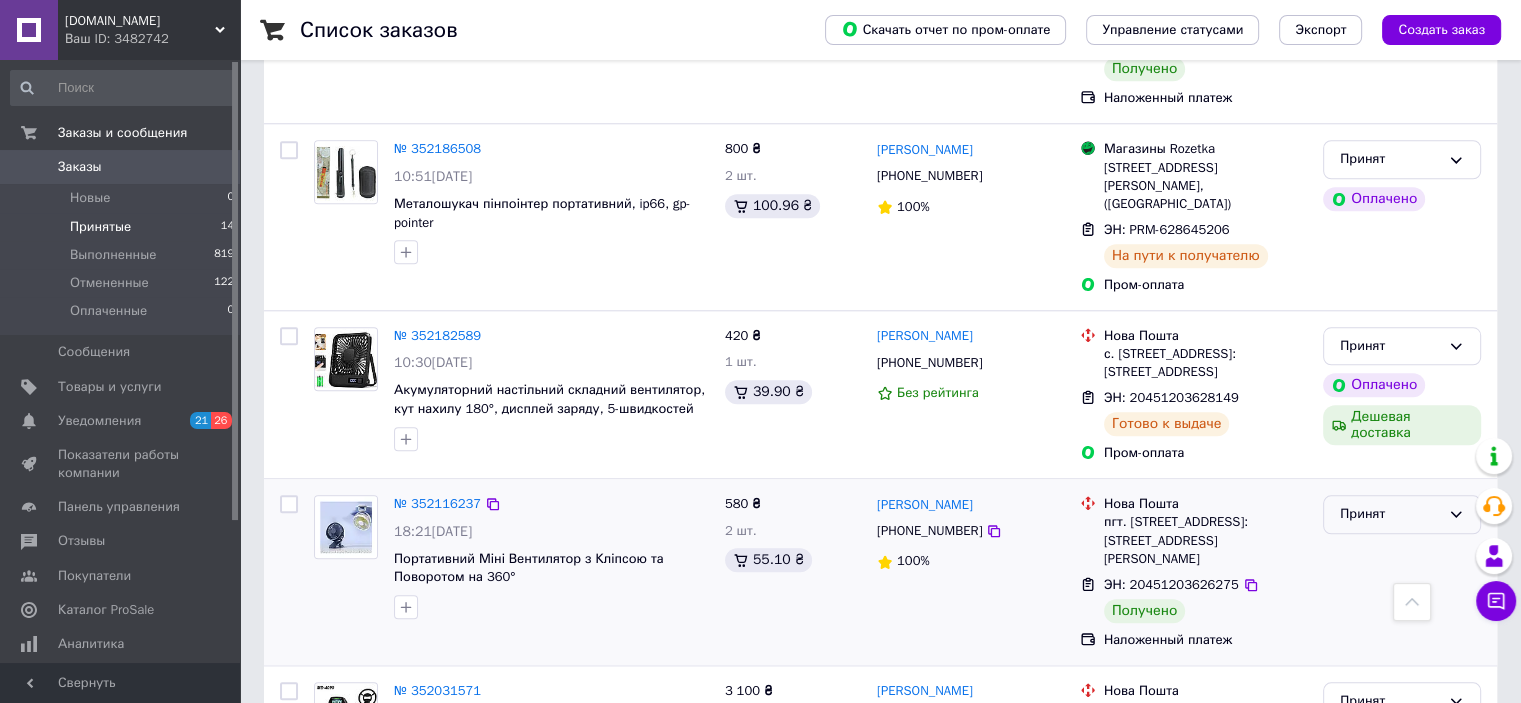 click on "Принят" at bounding box center (1390, 514) 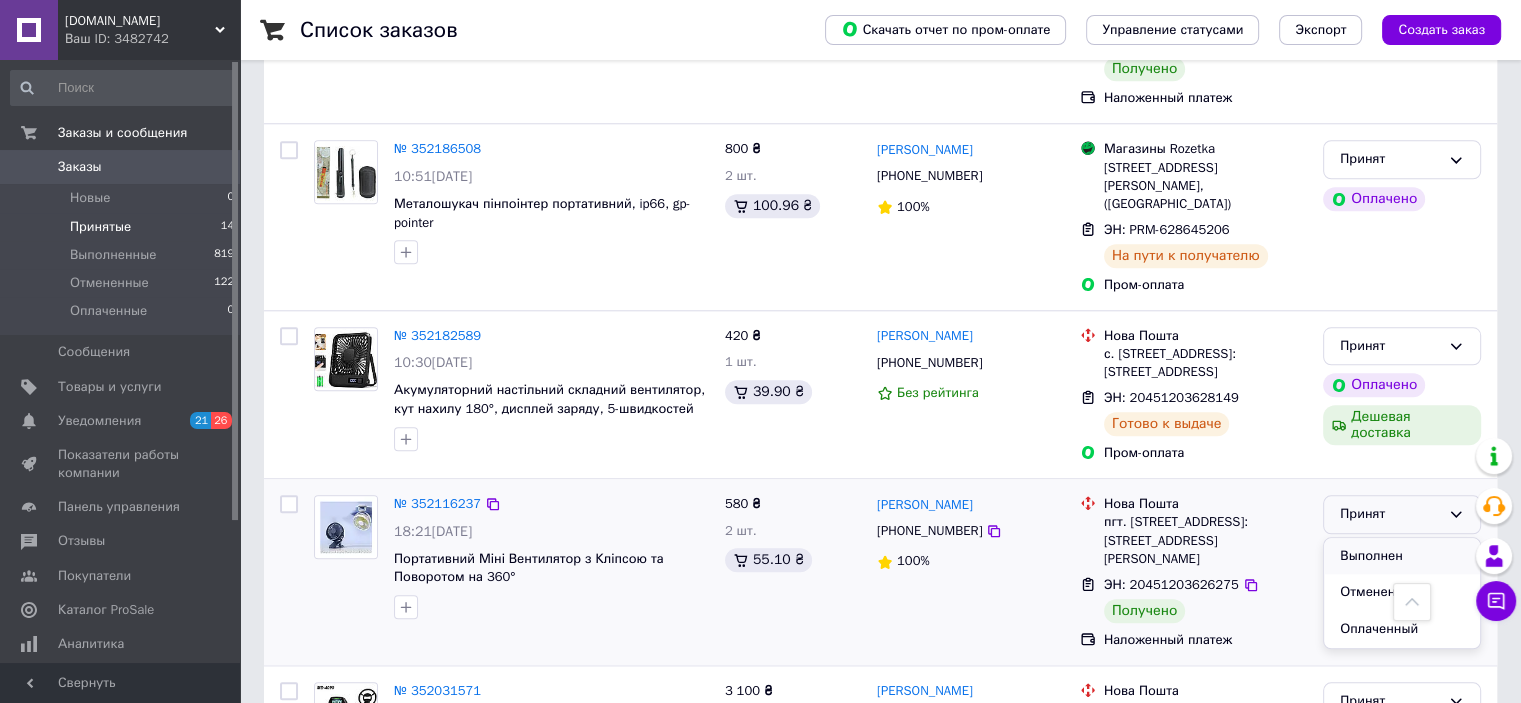 click on "Выполнен" at bounding box center [1402, 556] 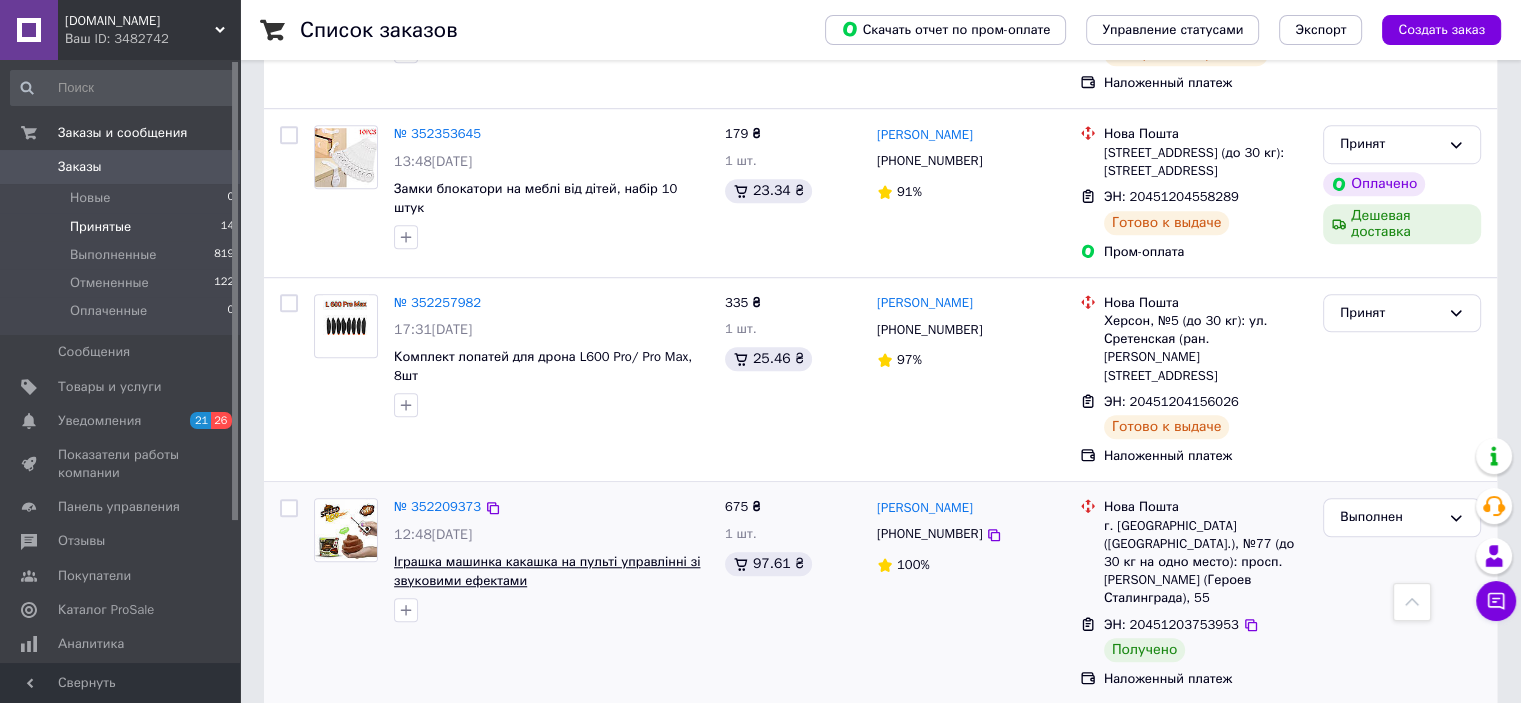 scroll, scrollTop: 1392, scrollLeft: 0, axis: vertical 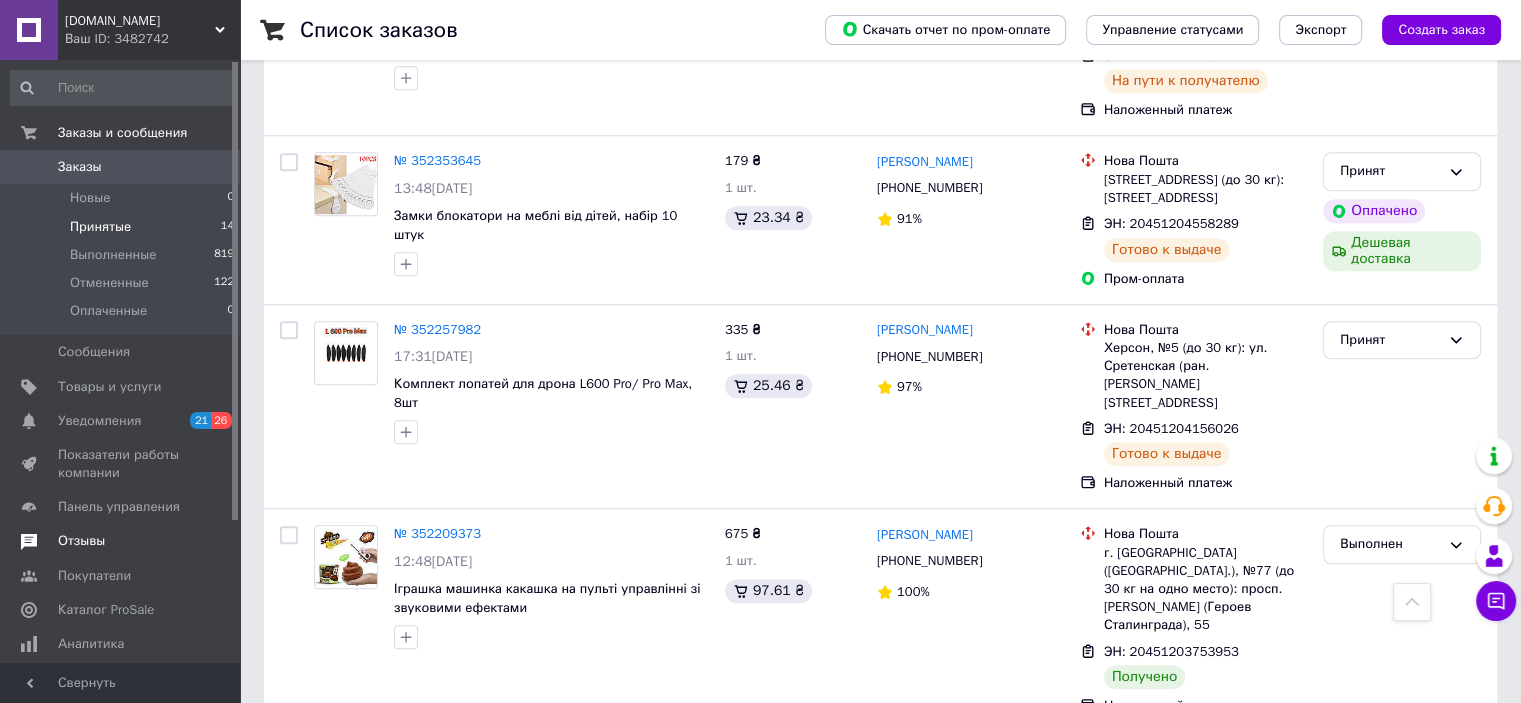 click on "Отзывы" at bounding box center (81, 541) 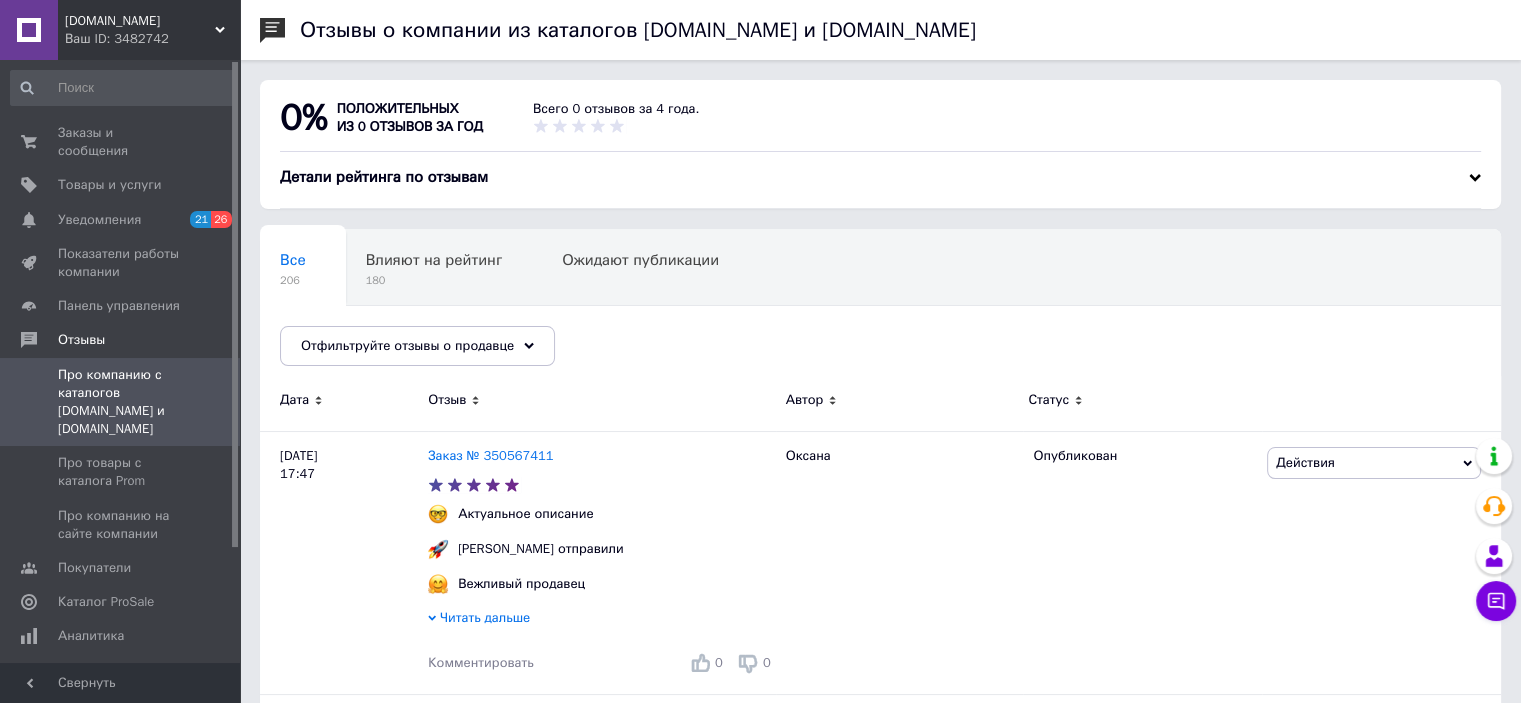 scroll, scrollTop: 200, scrollLeft: 0, axis: vertical 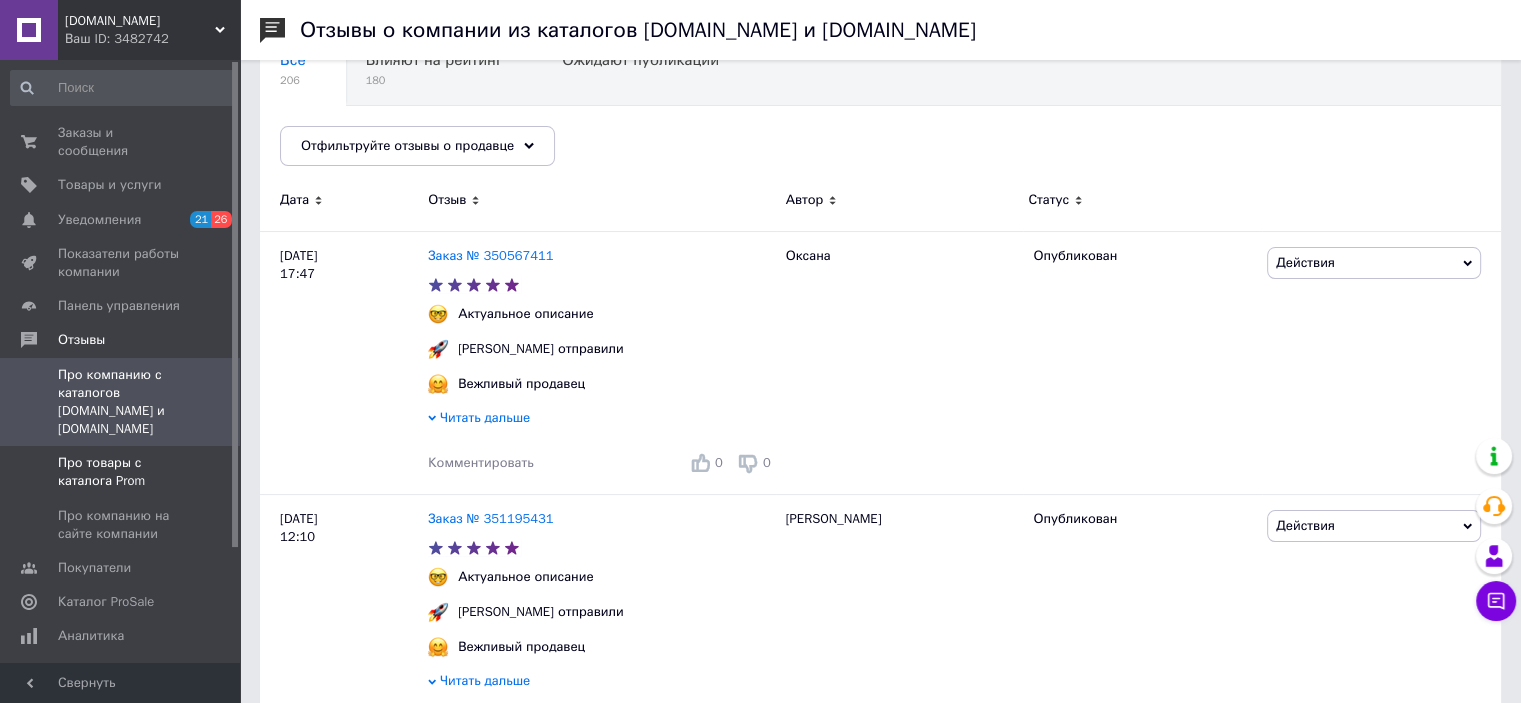 click on "Про товары с каталога Prom" at bounding box center [121, 472] 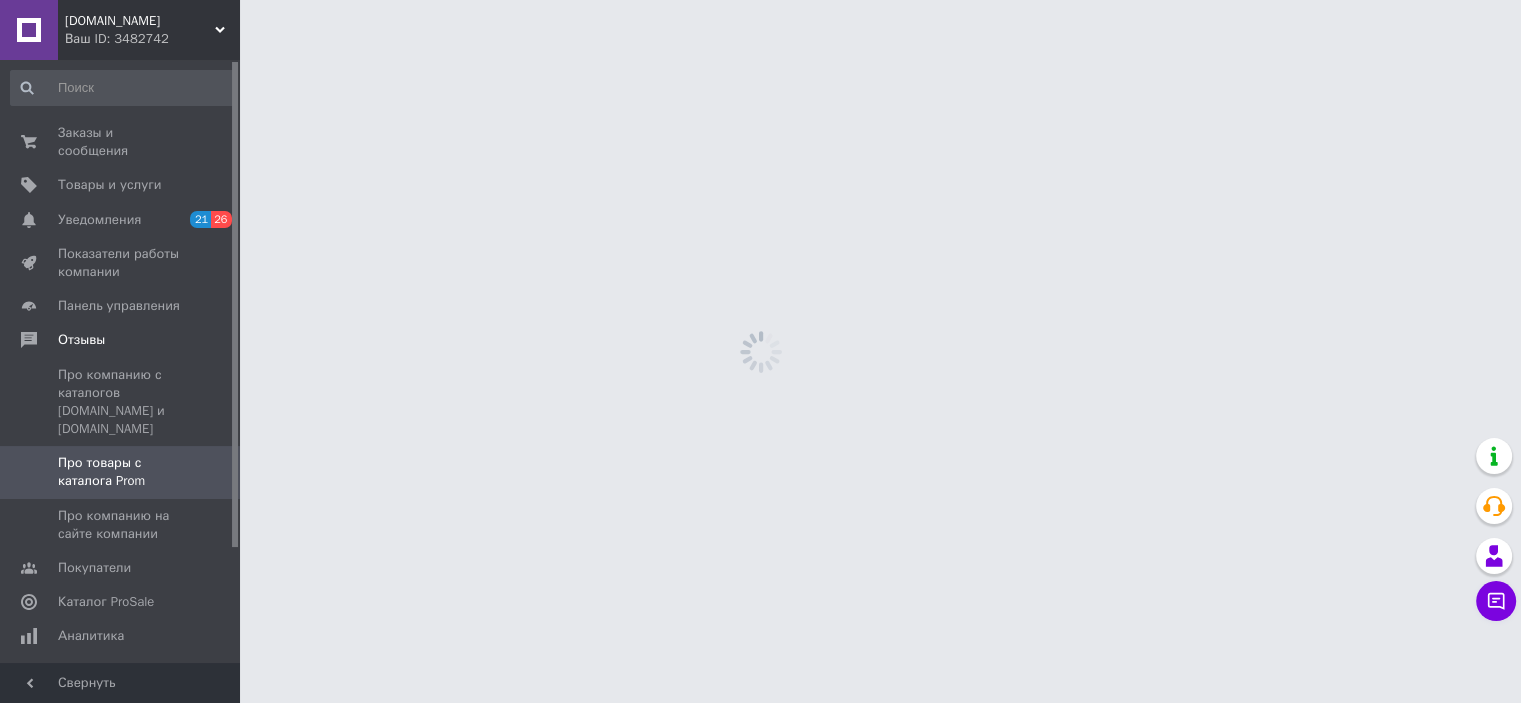scroll, scrollTop: 0, scrollLeft: 0, axis: both 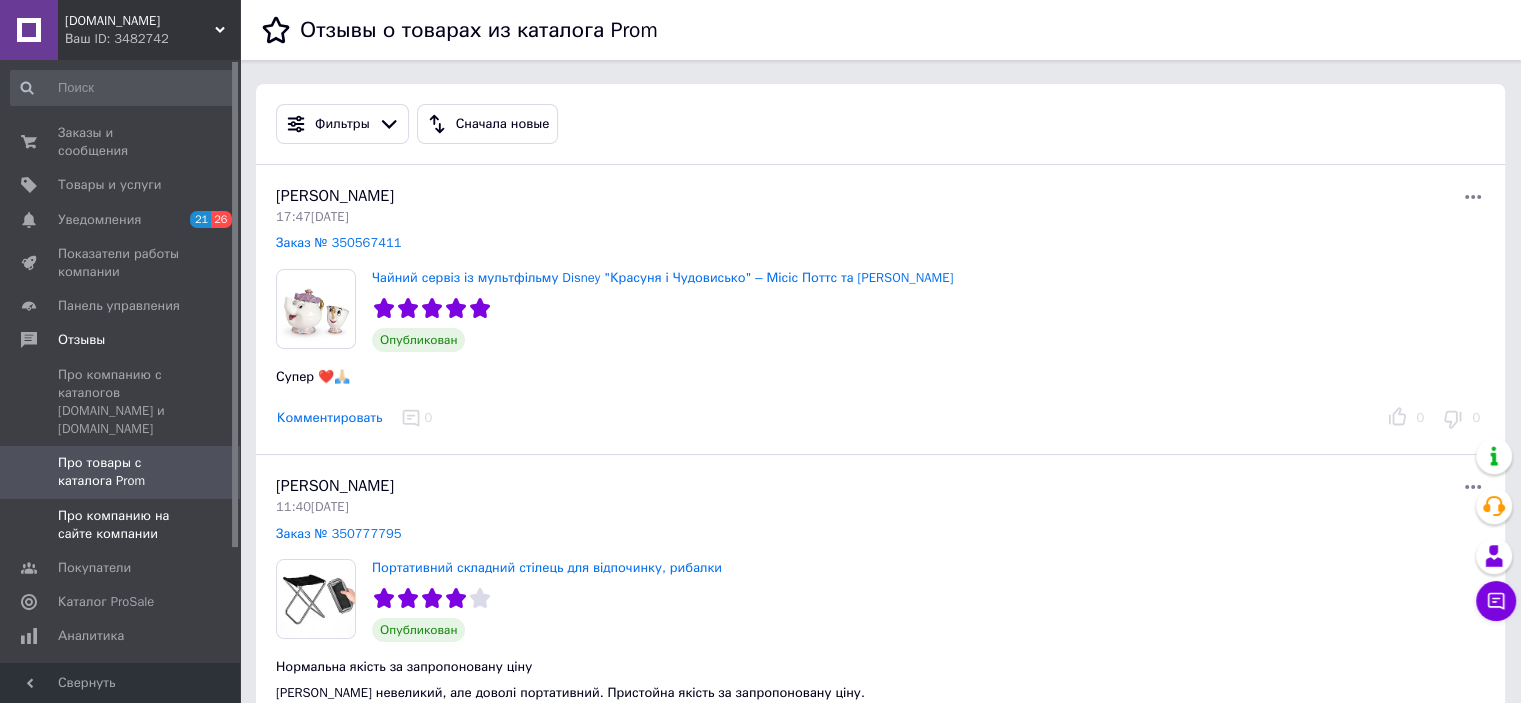 click on "Про компанию на сайте компании" at bounding box center [121, 525] 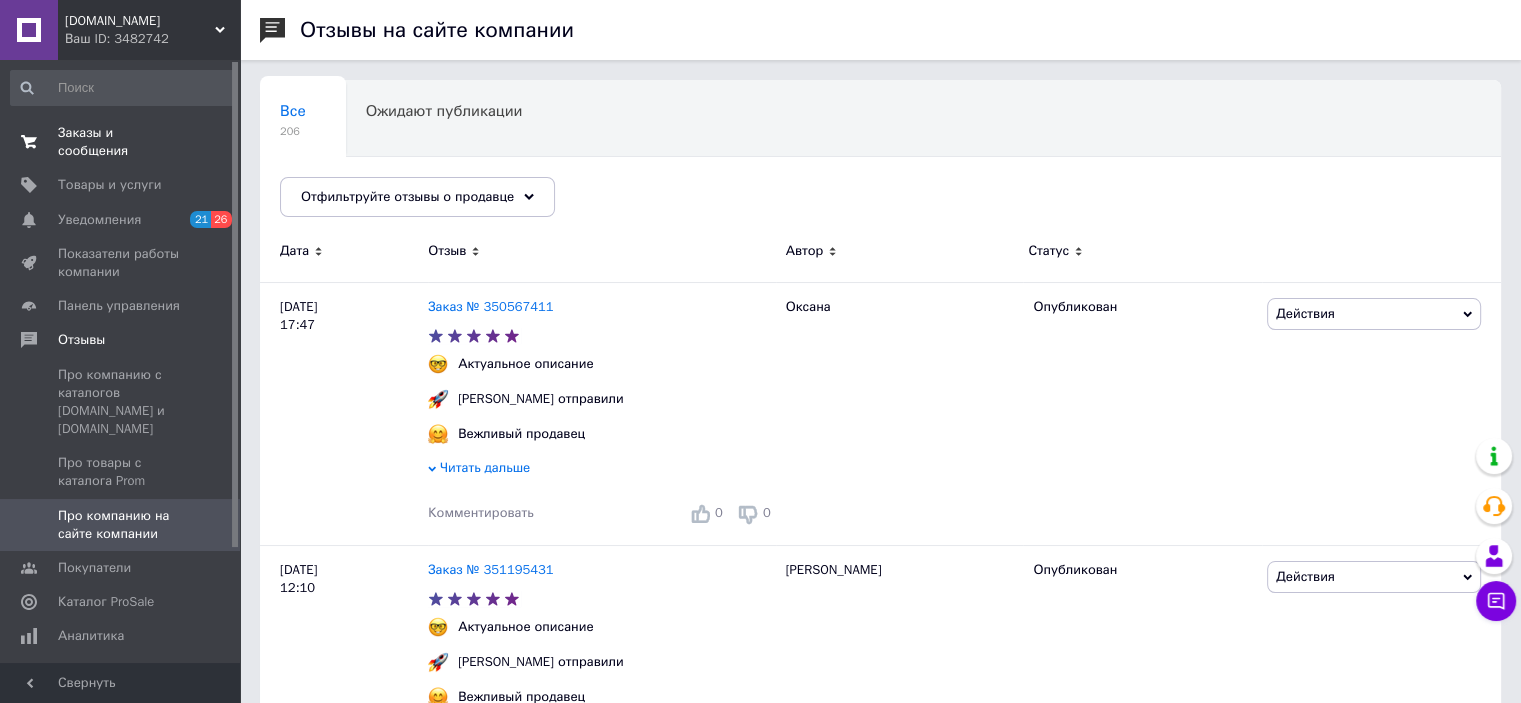click on "Заказы и сообщения" at bounding box center [121, 142] 